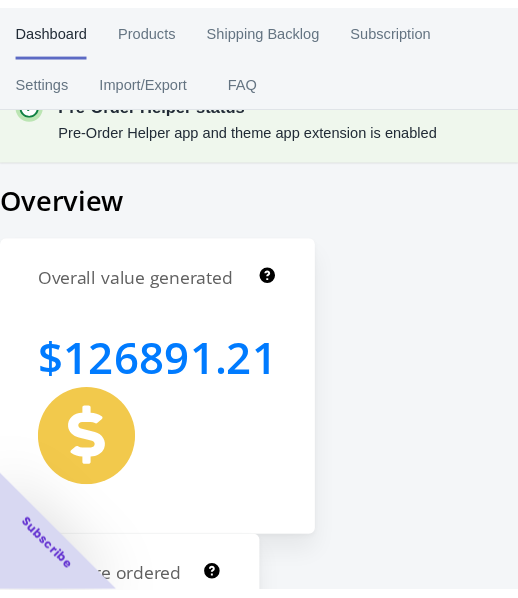 scroll, scrollTop: 0, scrollLeft: 0, axis: both 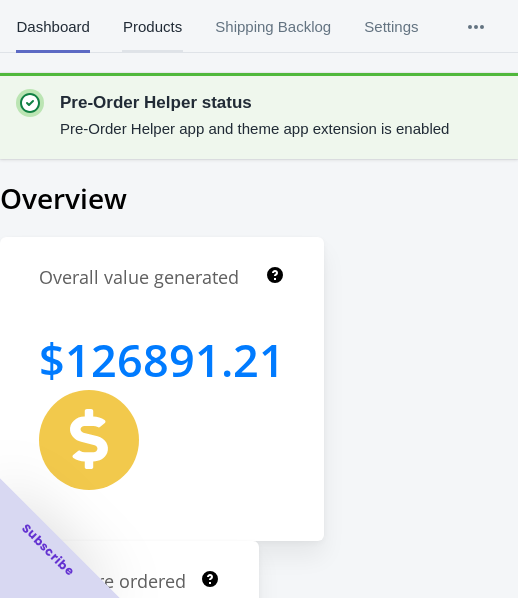 click on "Products" at bounding box center (152, 27) 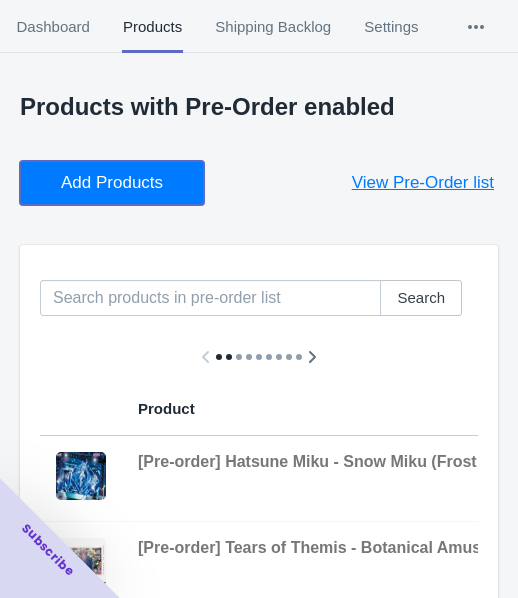 click on "Add Products" at bounding box center (112, 183) 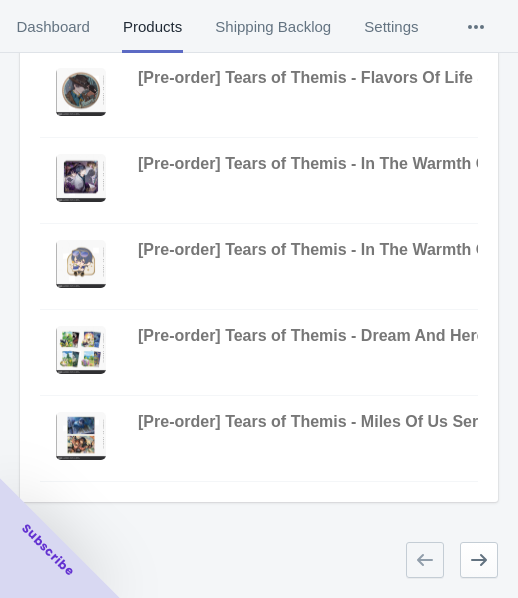 scroll, scrollTop: 823, scrollLeft: 0, axis: vertical 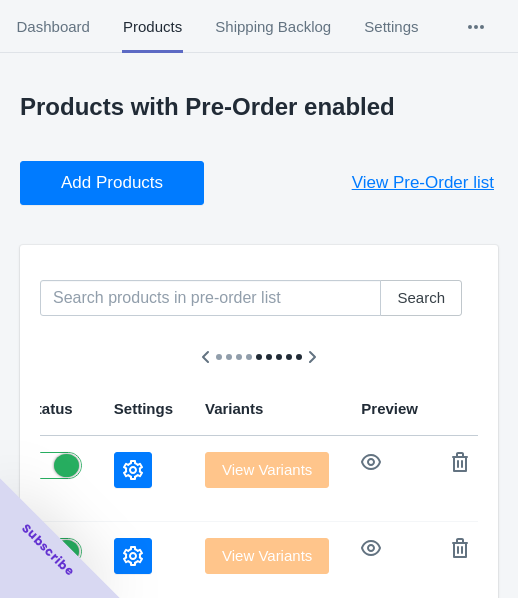 click at bounding box center [143, 470] 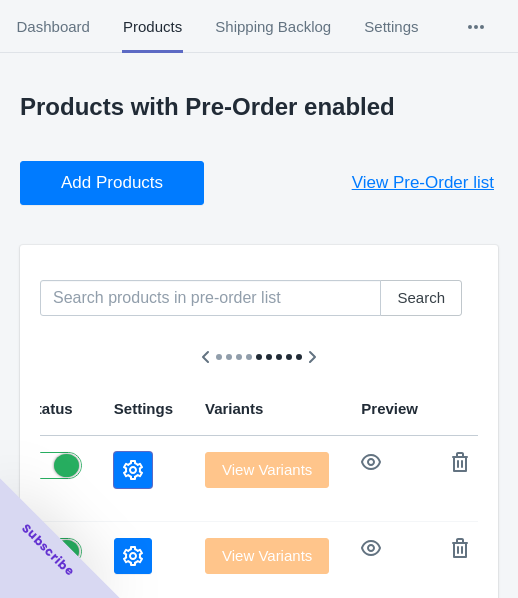 click at bounding box center [133, 470] 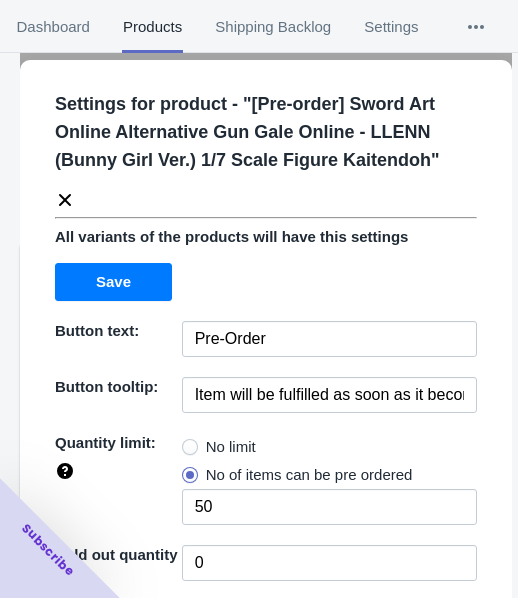 scroll, scrollTop: 100, scrollLeft: 0, axis: vertical 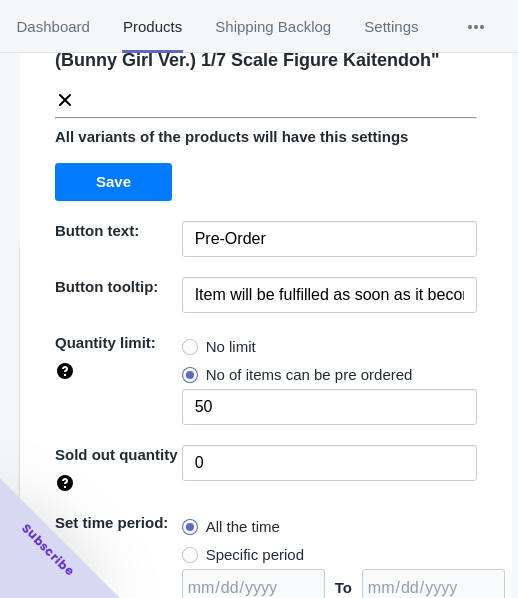 drag, startPoint x: 247, startPoint y: 343, endPoint x: 341, endPoint y: 275, distance: 116.01724 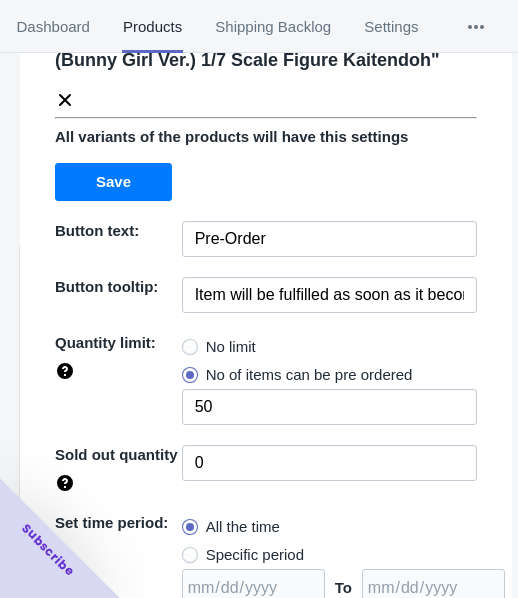 click on "No limit" at bounding box center [231, 347] 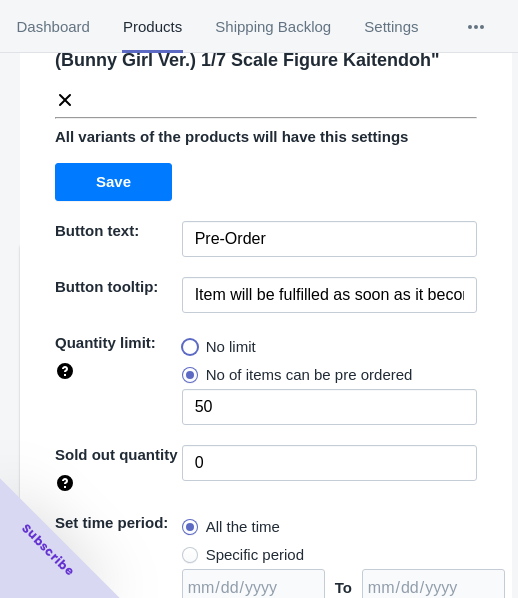 radio on "true" 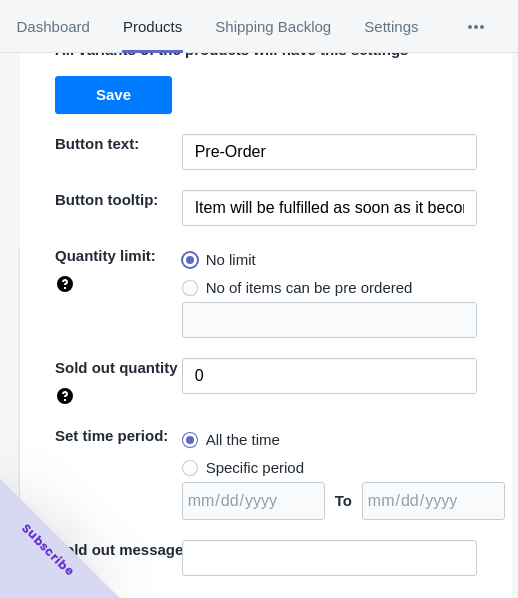 scroll, scrollTop: 290, scrollLeft: 0, axis: vertical 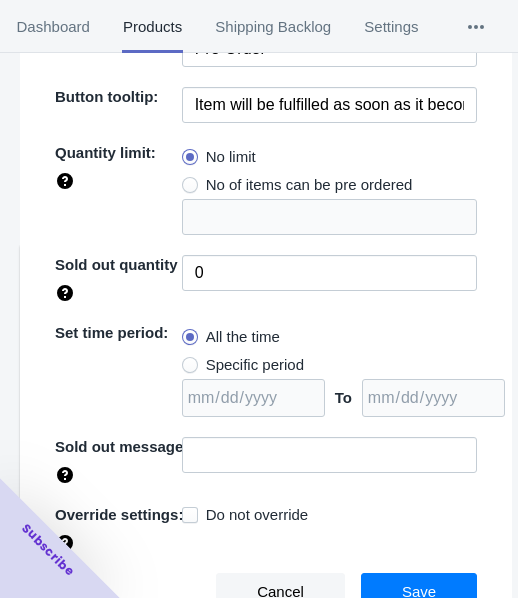 click on "Specific period" at bounding box center [255, 365] 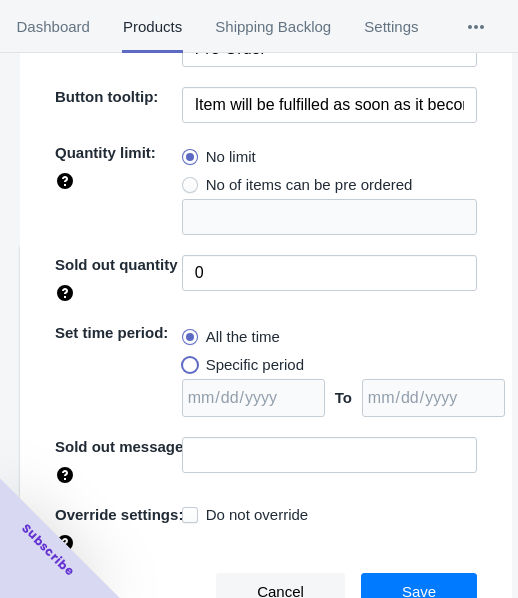 radio on "true" 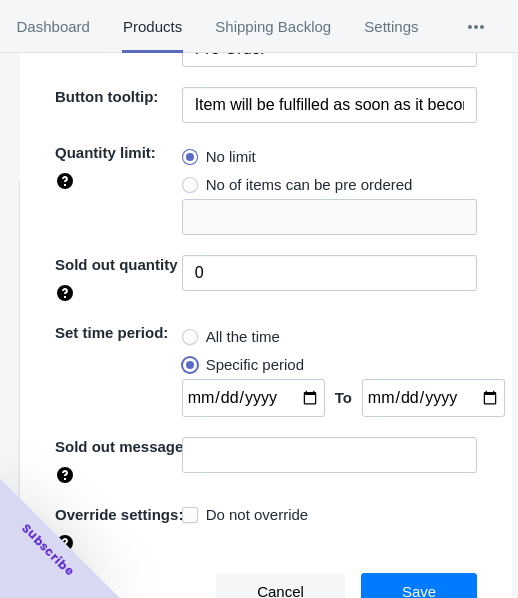scroll, scrollTop: 100, scrollLeft: 0, axis: vertical 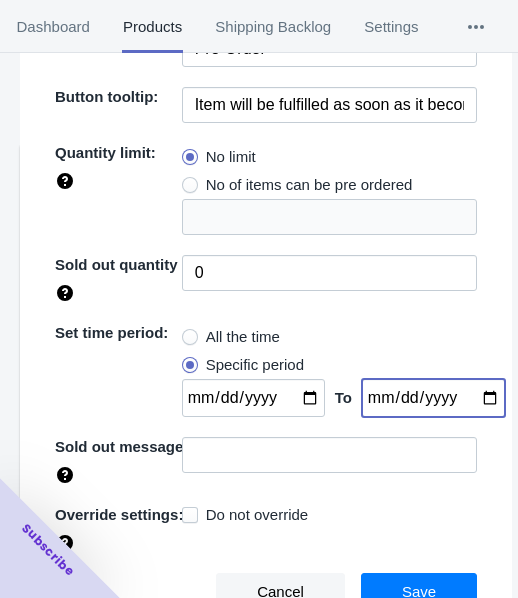 click at bounding box center [433, 398] 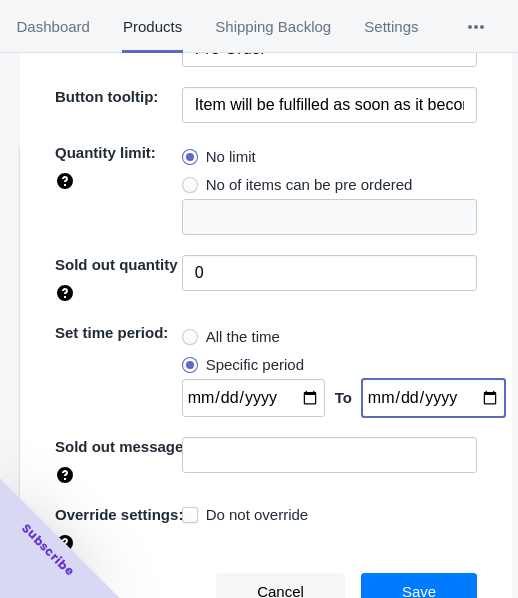 type on "2025-07-13" 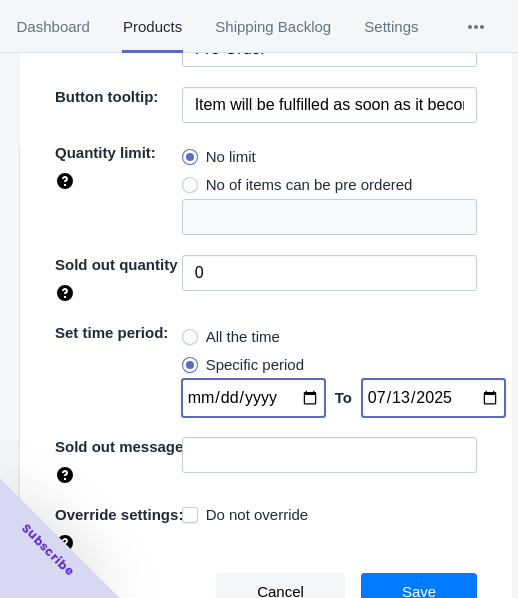 click at bounding box center [253, 398] 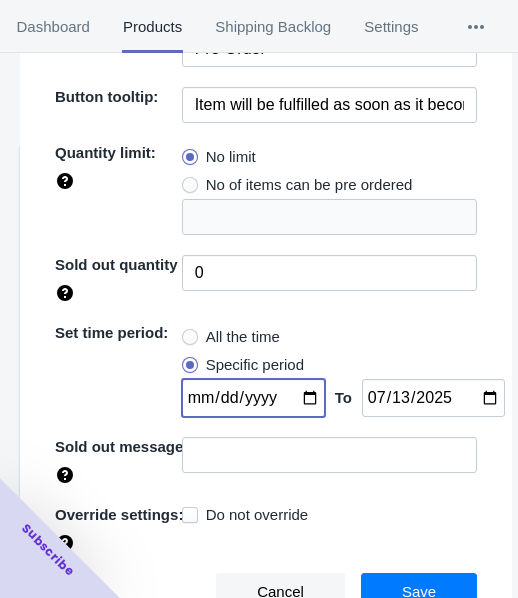 type on "[DATE]" 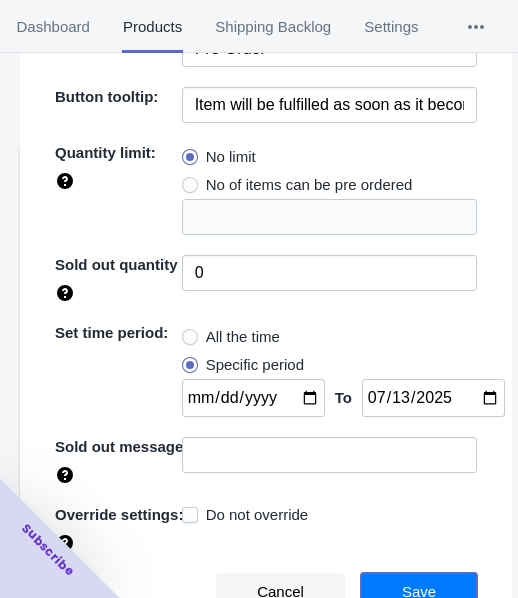 drag, startPoint x: 404, startPoint y: 581, endPoint x: 403, endPoint y: 562, distance: 19.026299 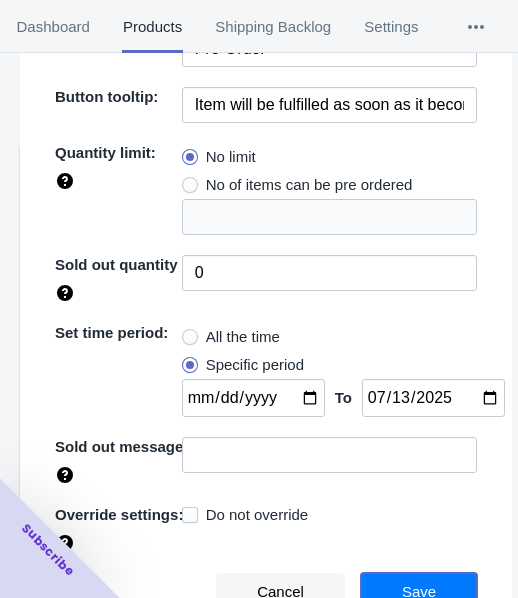 click on "Save" at bounding box center (419, 592) 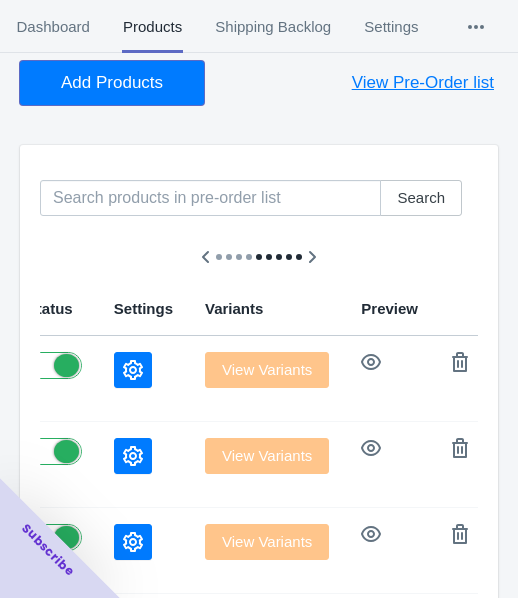 click on "Add Products" at bounding box center [112, 83] 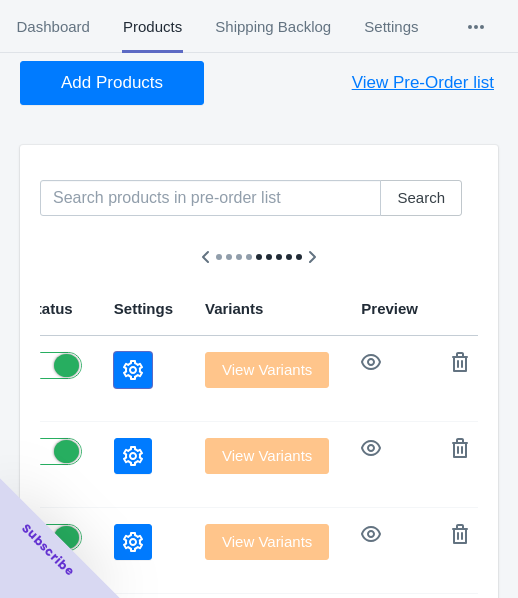 click at bounding box center (133, 370) 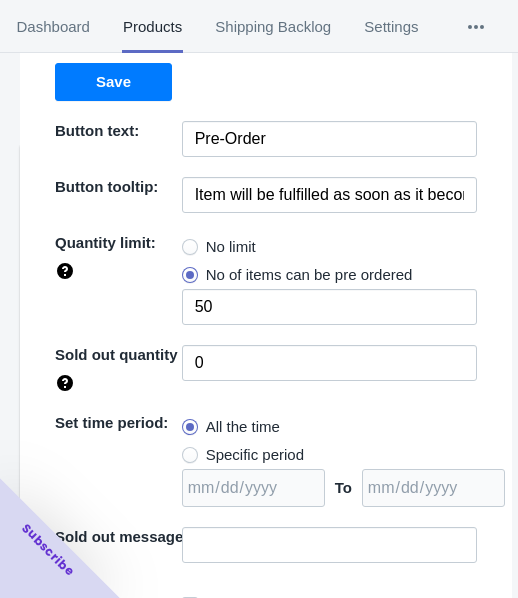 click on "No limit" at bounding box center (231, 247) 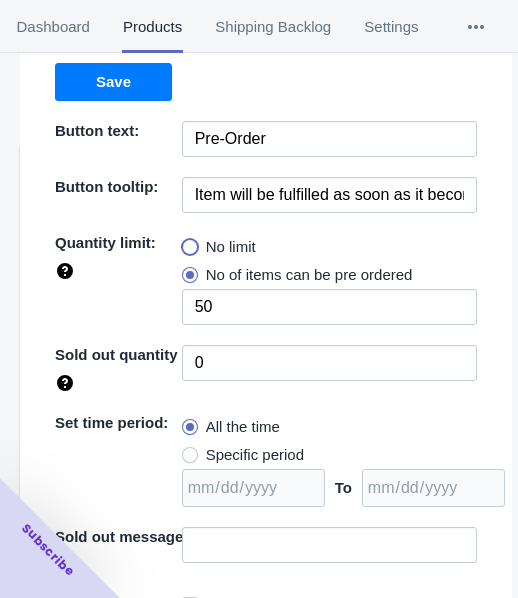 click on "No limit" at bounding box center [187, 242] 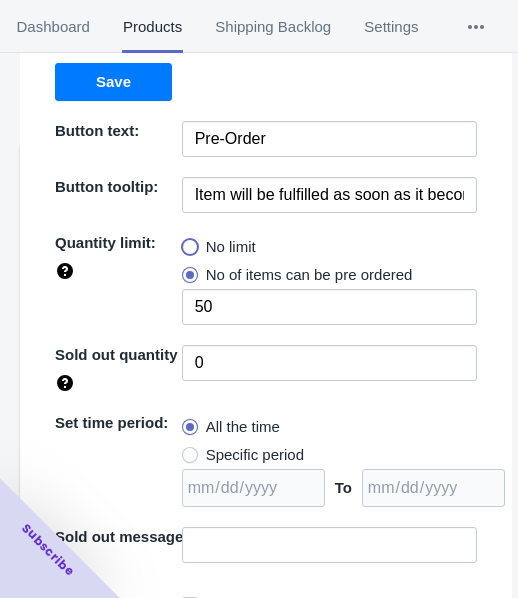 radio on "true" 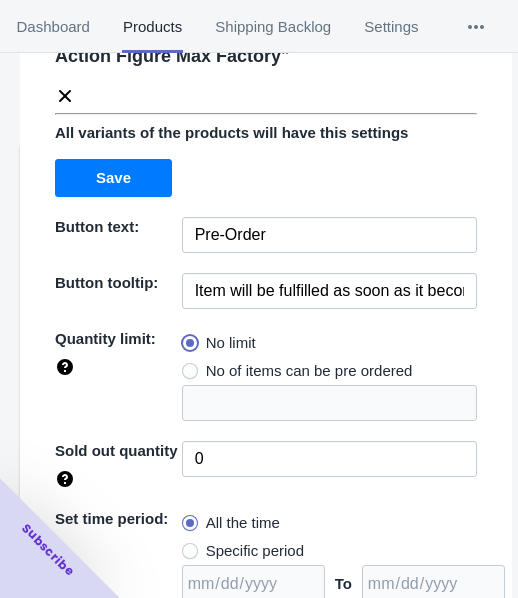 scroll, scrollTop: 0, scrollLeft: 0, axis: both 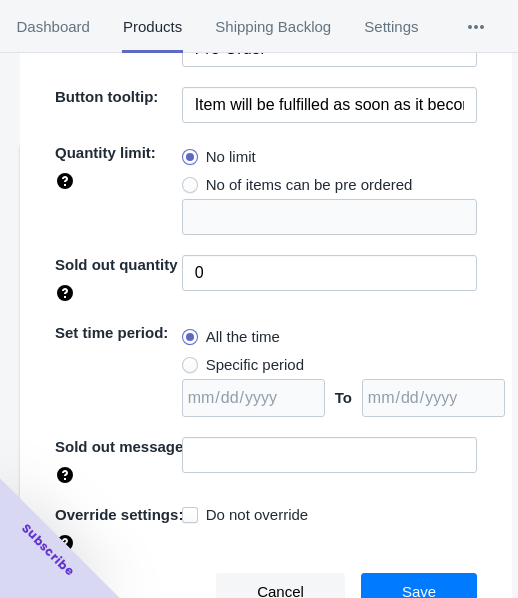 click on "Specific period" at bounding box center [255, 365] 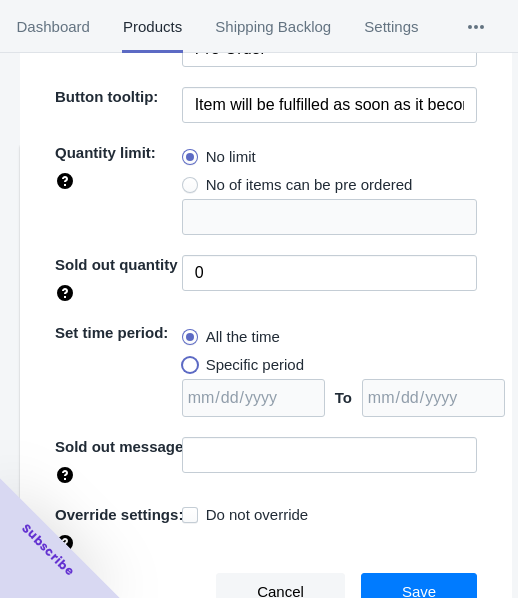 radio on "true" 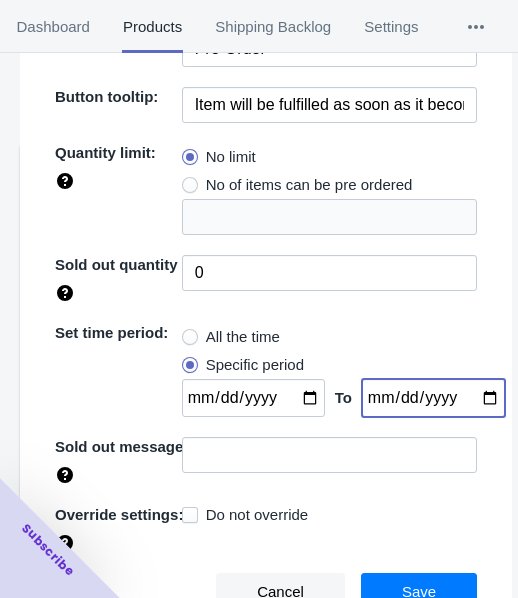 click at bounding box center (433, 398) 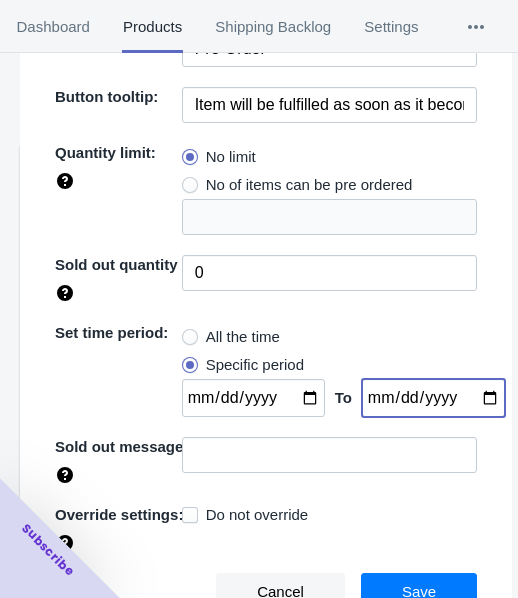 type on "[DATE]" 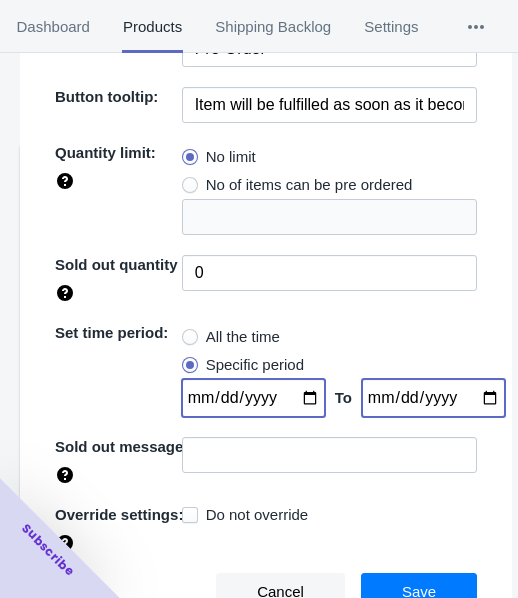 click at bounding box center (253, 398) 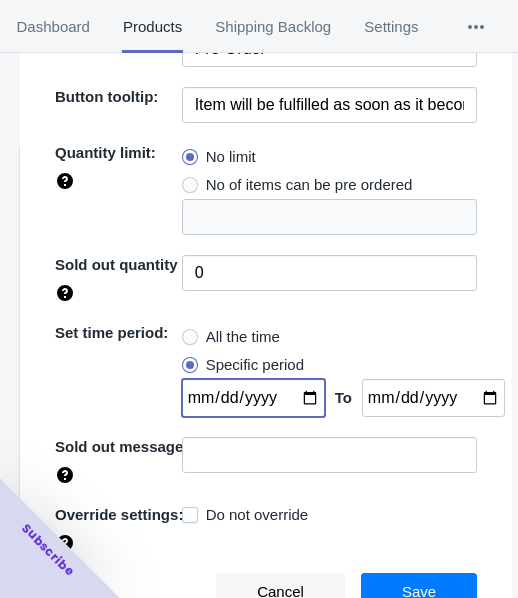 type on "[DATE]" 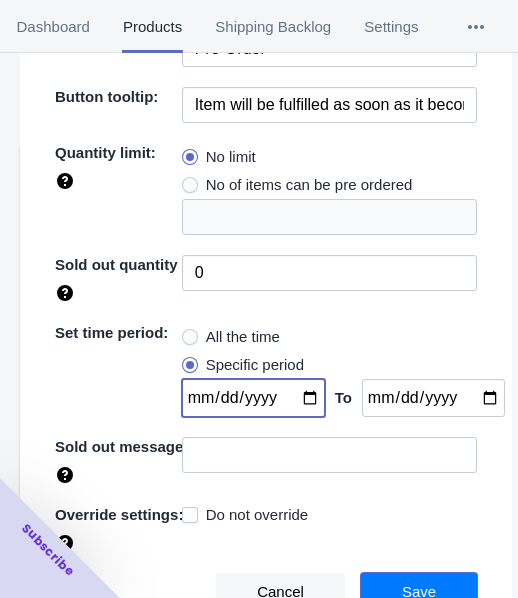 click on "Save" at bounding box center [419, 592] 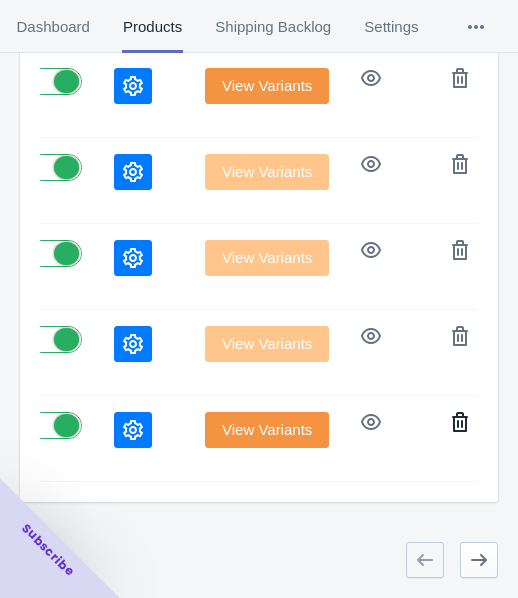 scroll, scrollTop: 823, scrollLeft: 0, axis: vertical 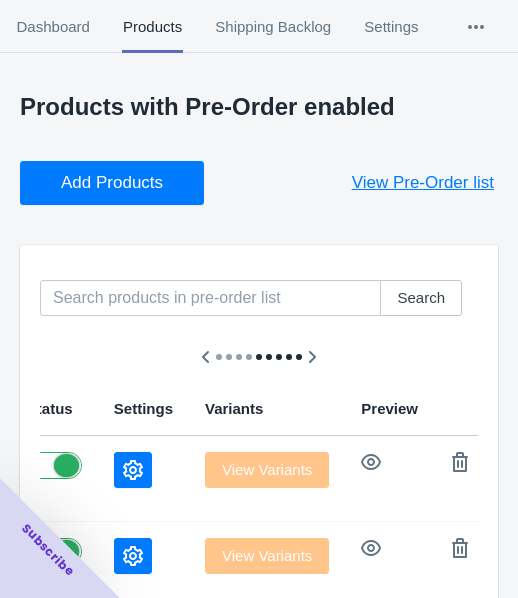 click on "Add Products" at bounding box center [112, 183] 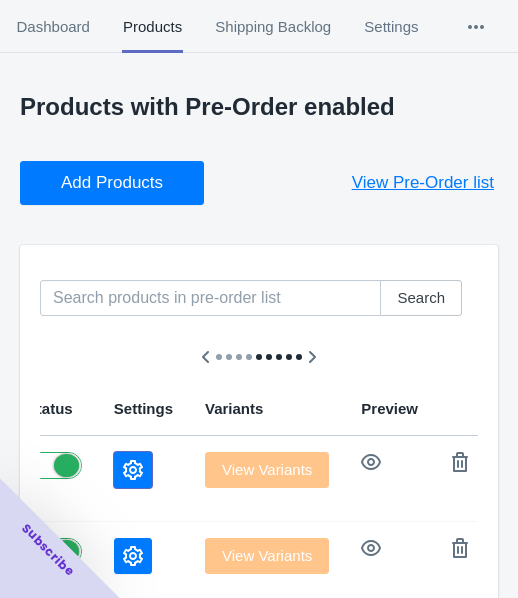 click at bounding box center [133, 470] 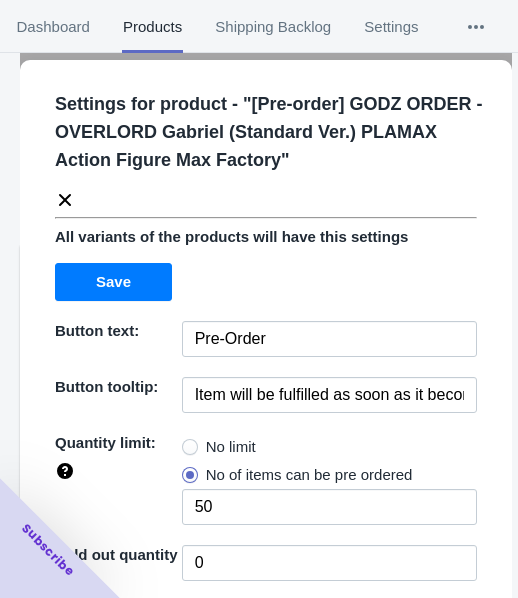 click on "No limit" at bounding box center [231, 447] 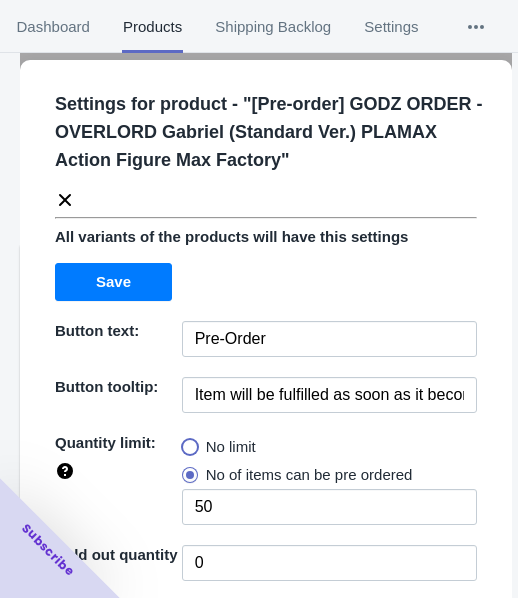radio on "true" 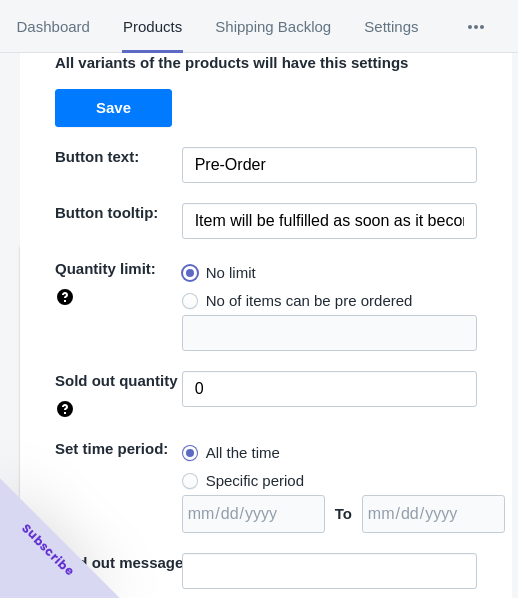 scroll, scrollTop: 290, scrollLeft: 0, axis: vertical 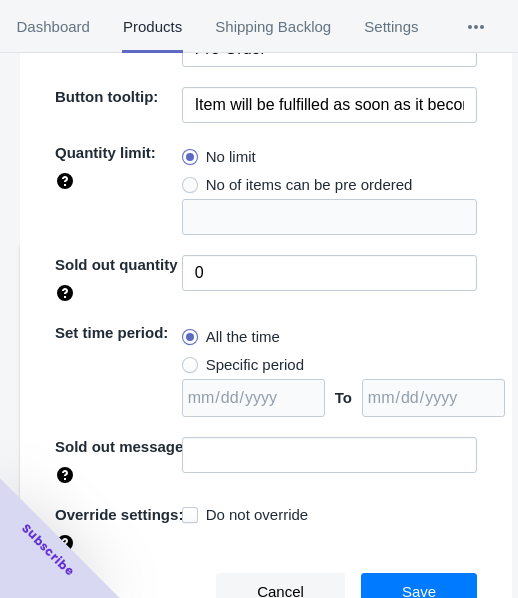 click on "Specific period" at bounding box center [255, 365] 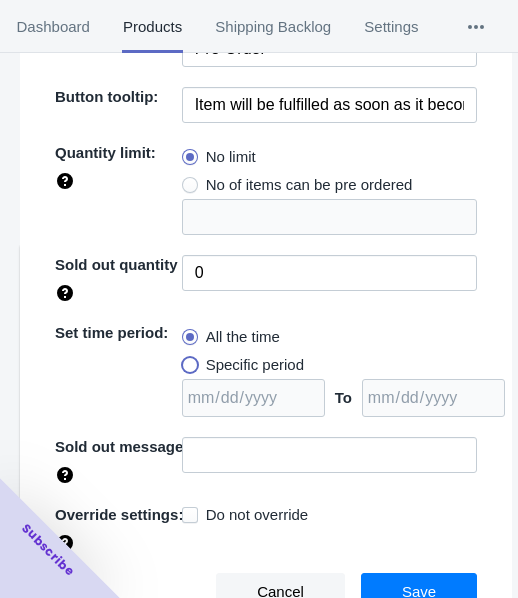 radio on "true" 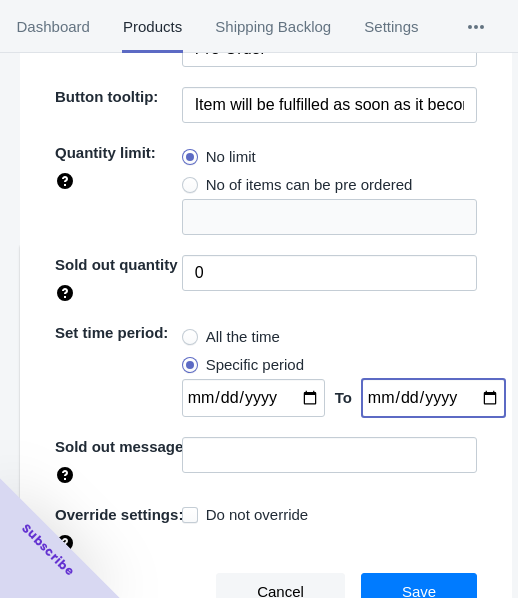 click at bounding box center [433, 398] 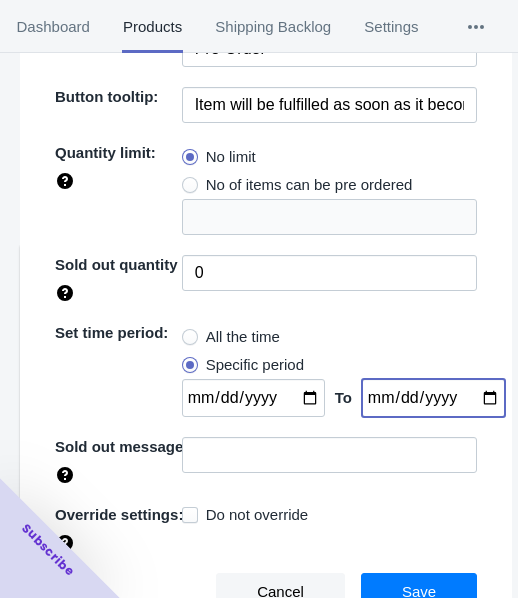 type on "[DATE]" 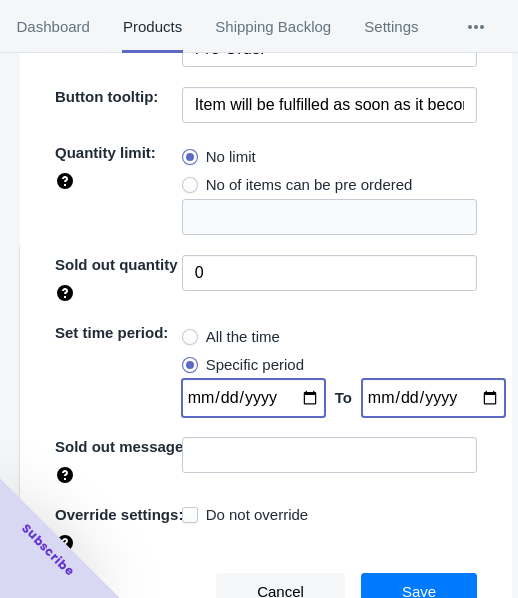 click at bounding box center [253, 398] 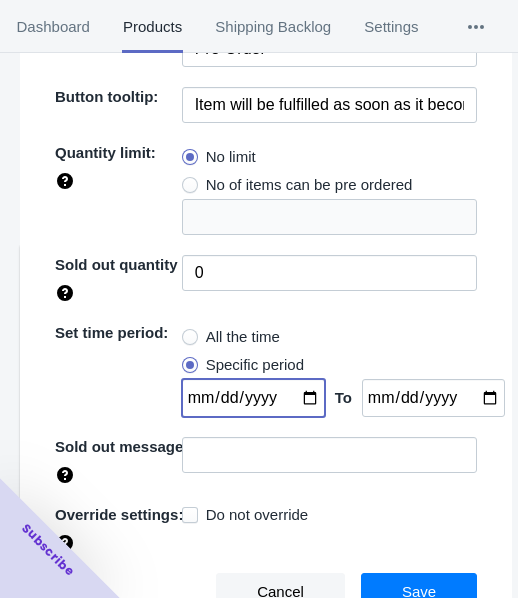 type on "[DATE]" 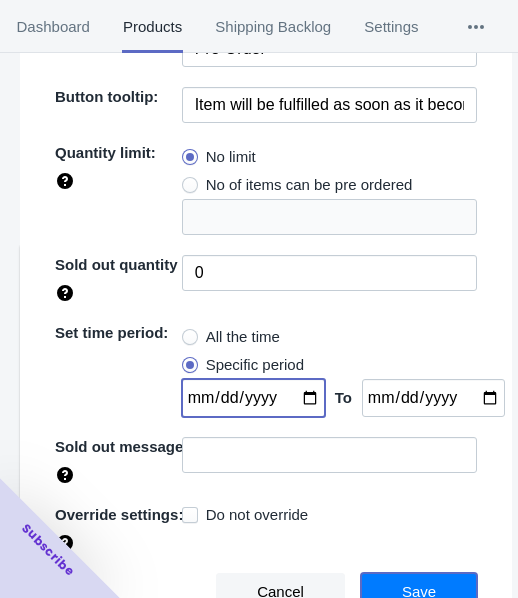 drag, startPoint x: 446, startPoint y: 583, endPoint x: 482, endPoint y: 558, distance: 43.829212 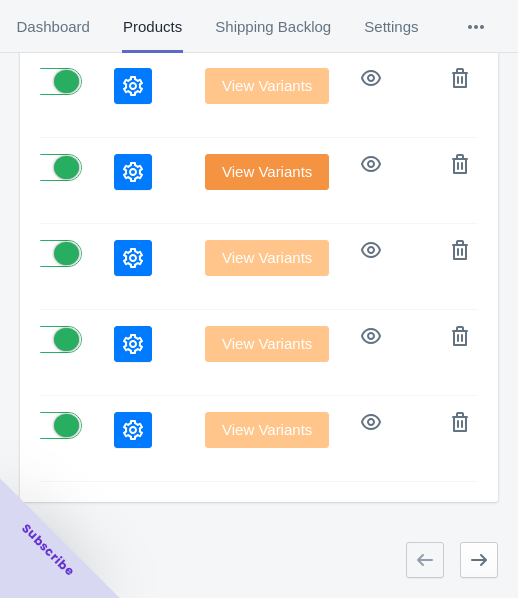 scroll, scrollTop: 823, scrollLeft: 0, axis: vertical 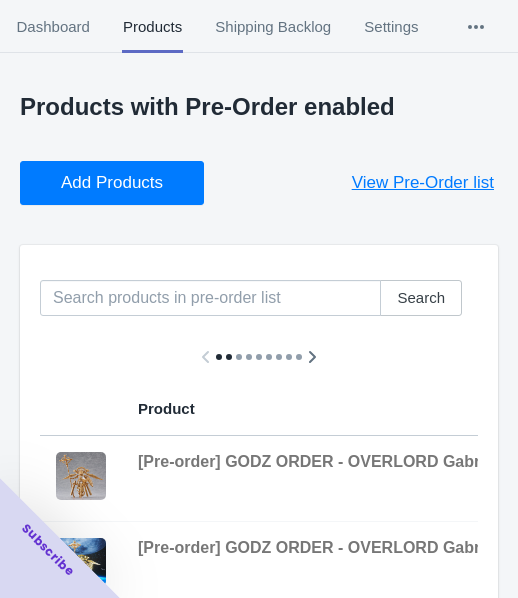 drag, startPoint x: 316, startPoint y: 379, endPoint x: 147, endPoint y: 377, distance: 169.01184 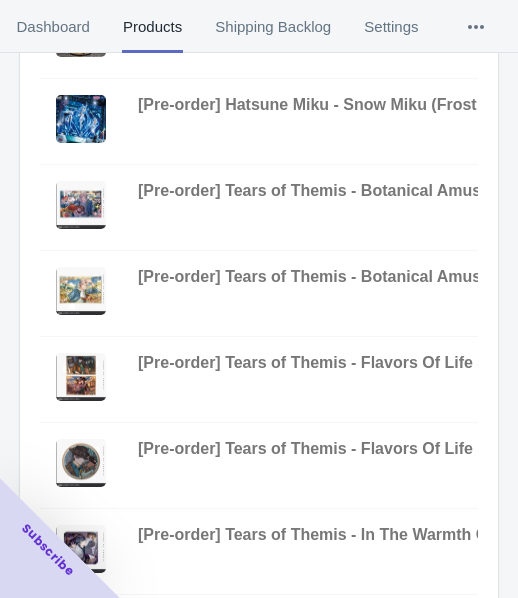 scroll, scrollTop: 823, scrollLeft: 0, axis: vertical 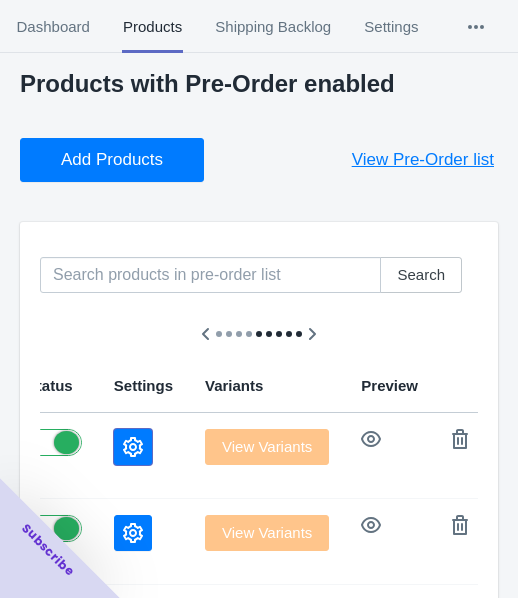 click at bounding box center [133, 447] 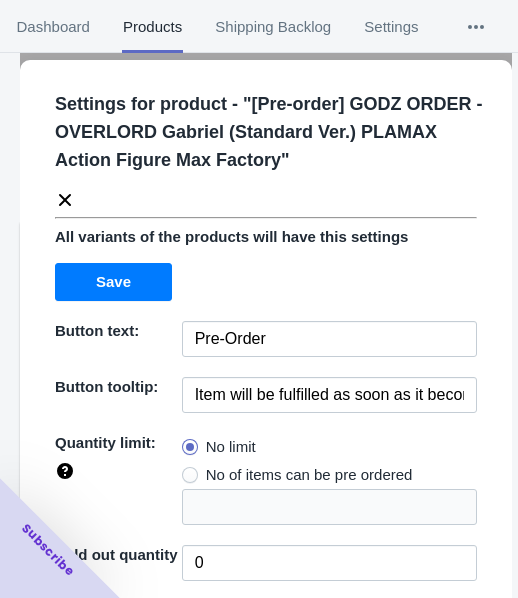 click at bounding box center (65, 200) 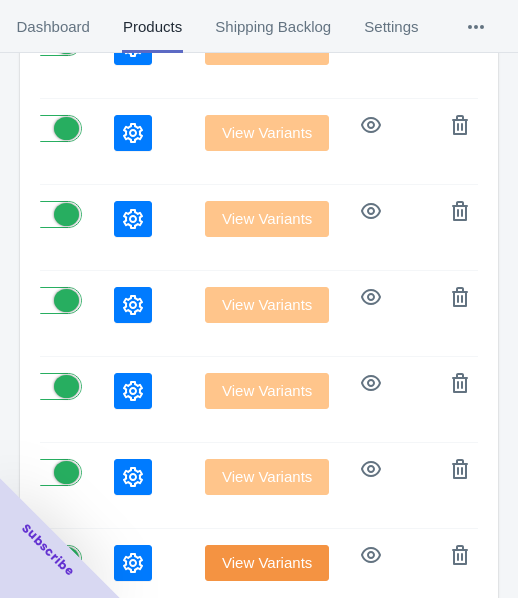 scroll, scrollTop: 823, scrollLeft: 0, axis: vertical 